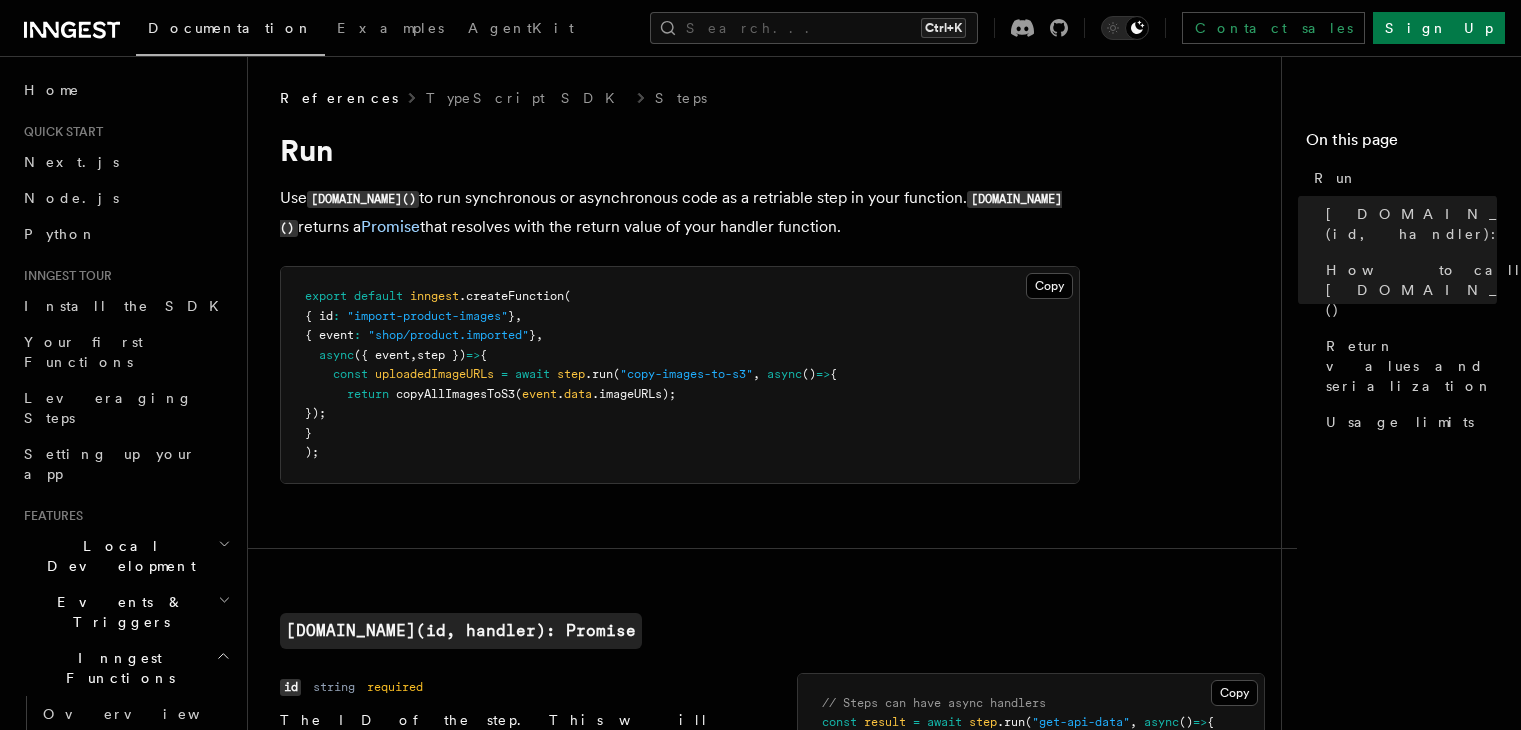 scroll, scrollTop: 1000, scrollLeft: 0, axis: vertical 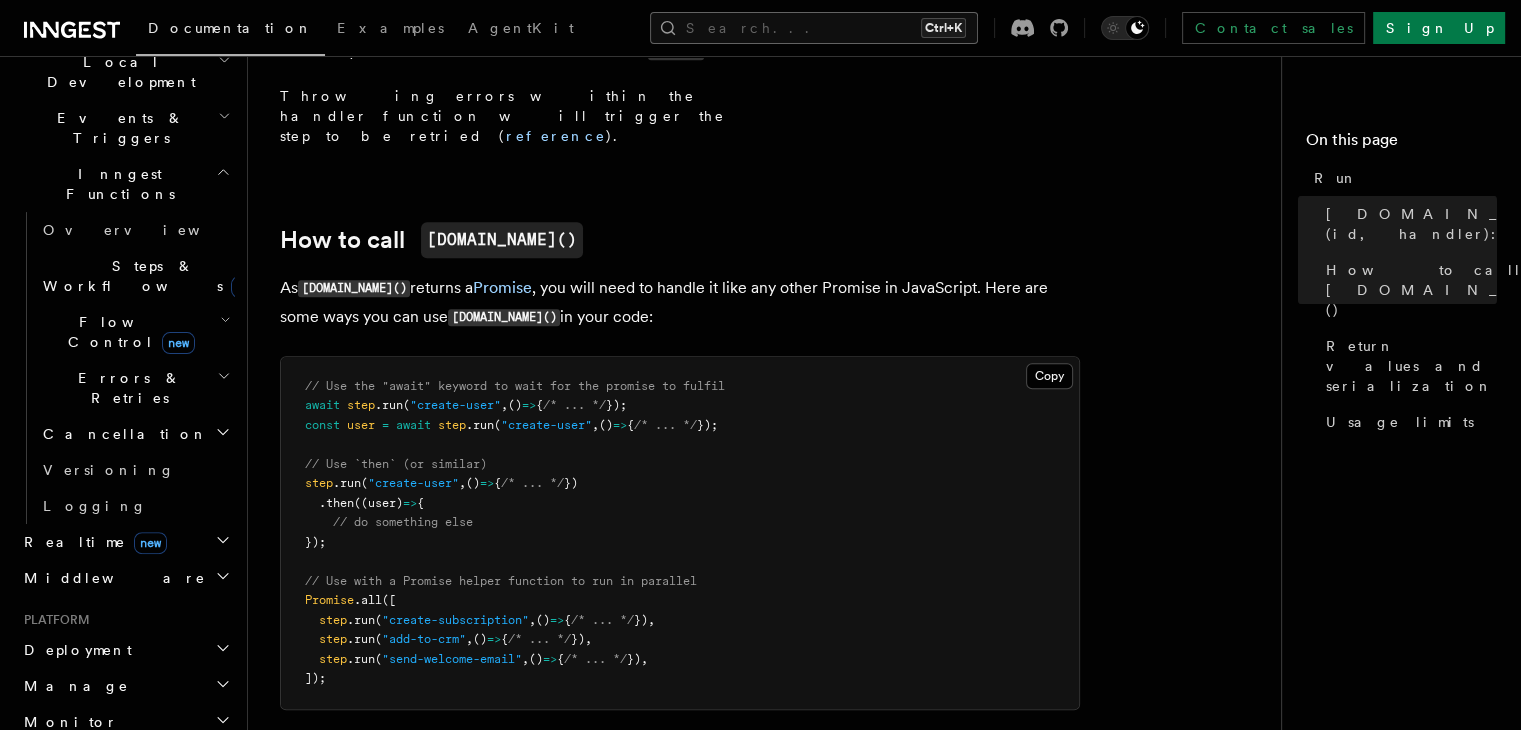 click on "Search... Ctrl+K" at bounding box center [814, 28] 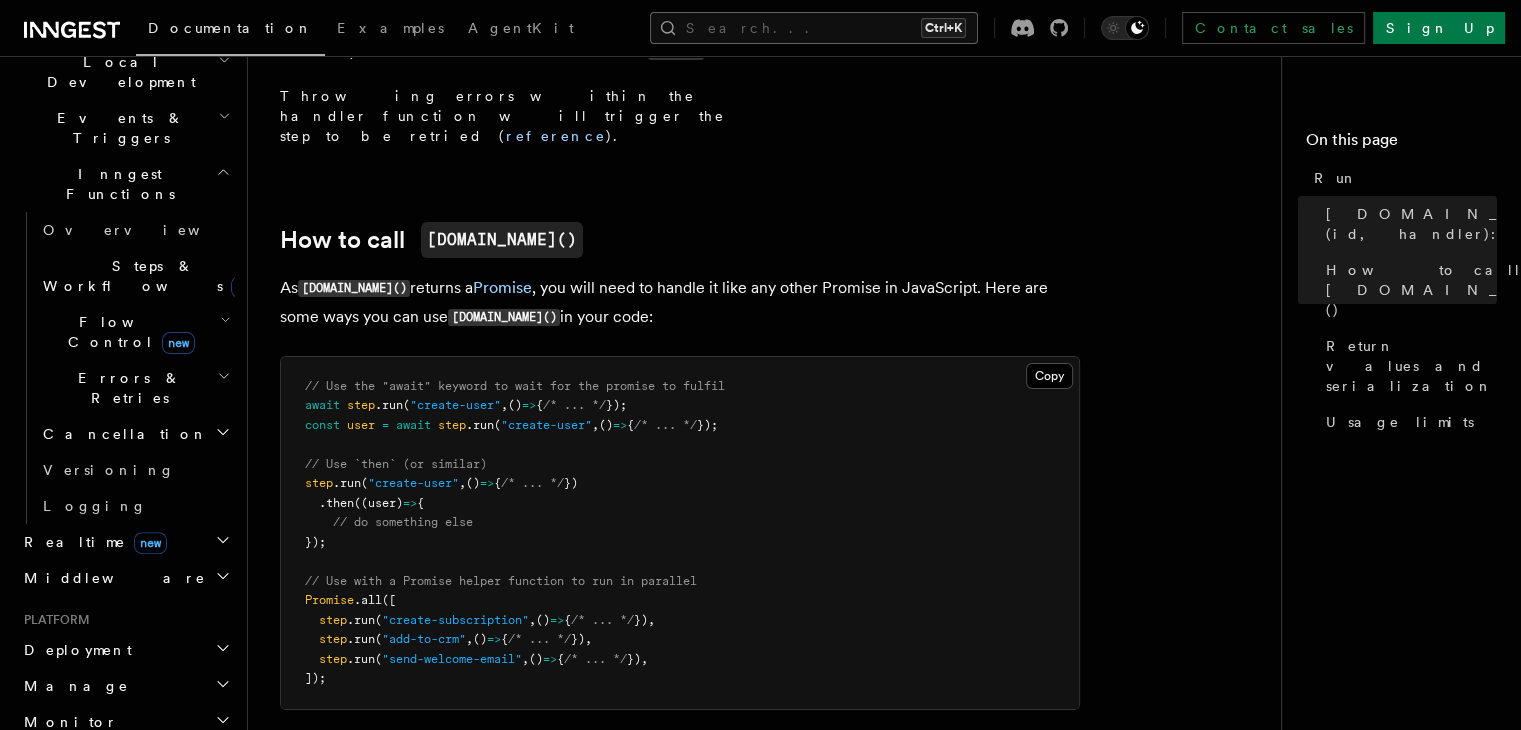 scroll, scrollTop: 980, scrollLeft: 0, axis: vertical 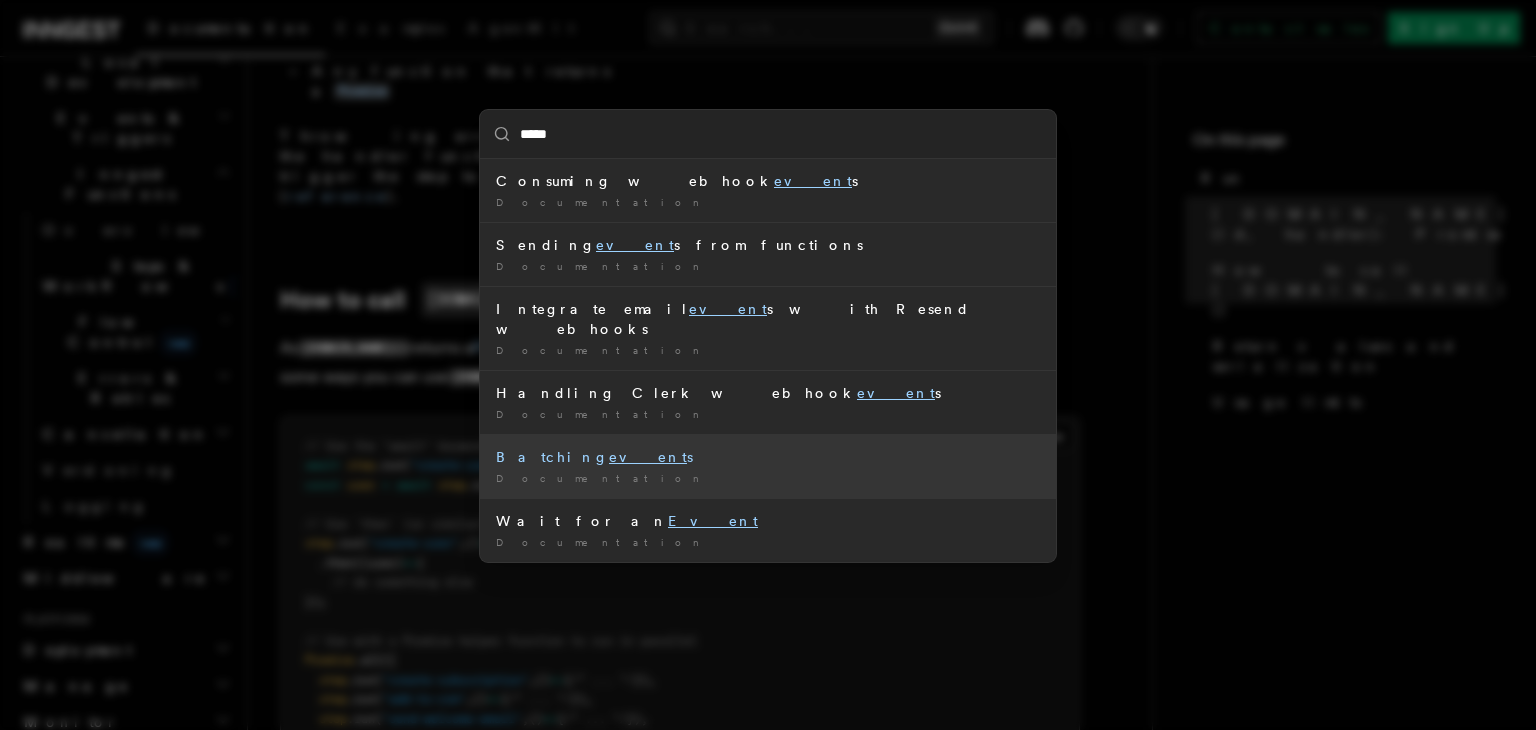 type on "*****" 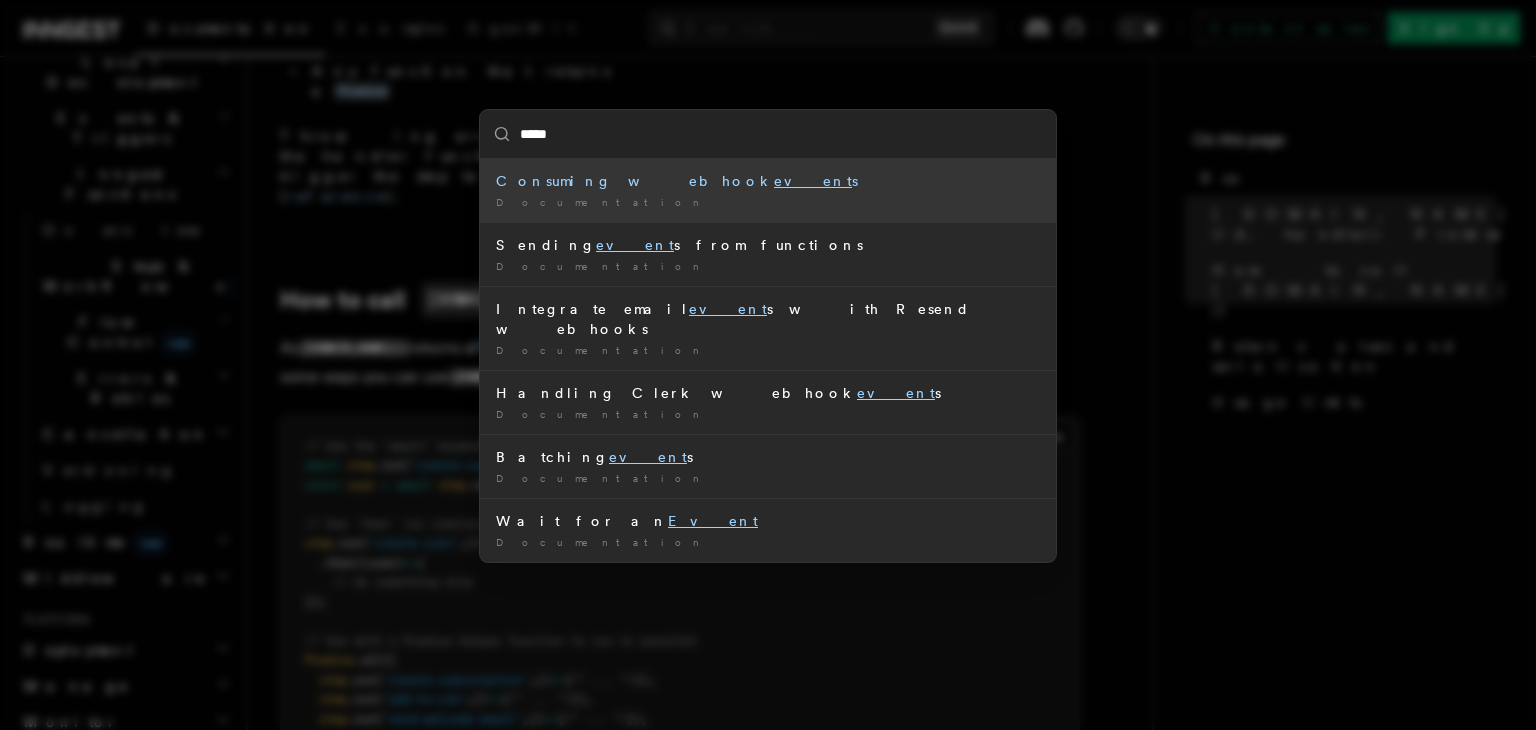 click on "*****" at bounding box center [768, 134] 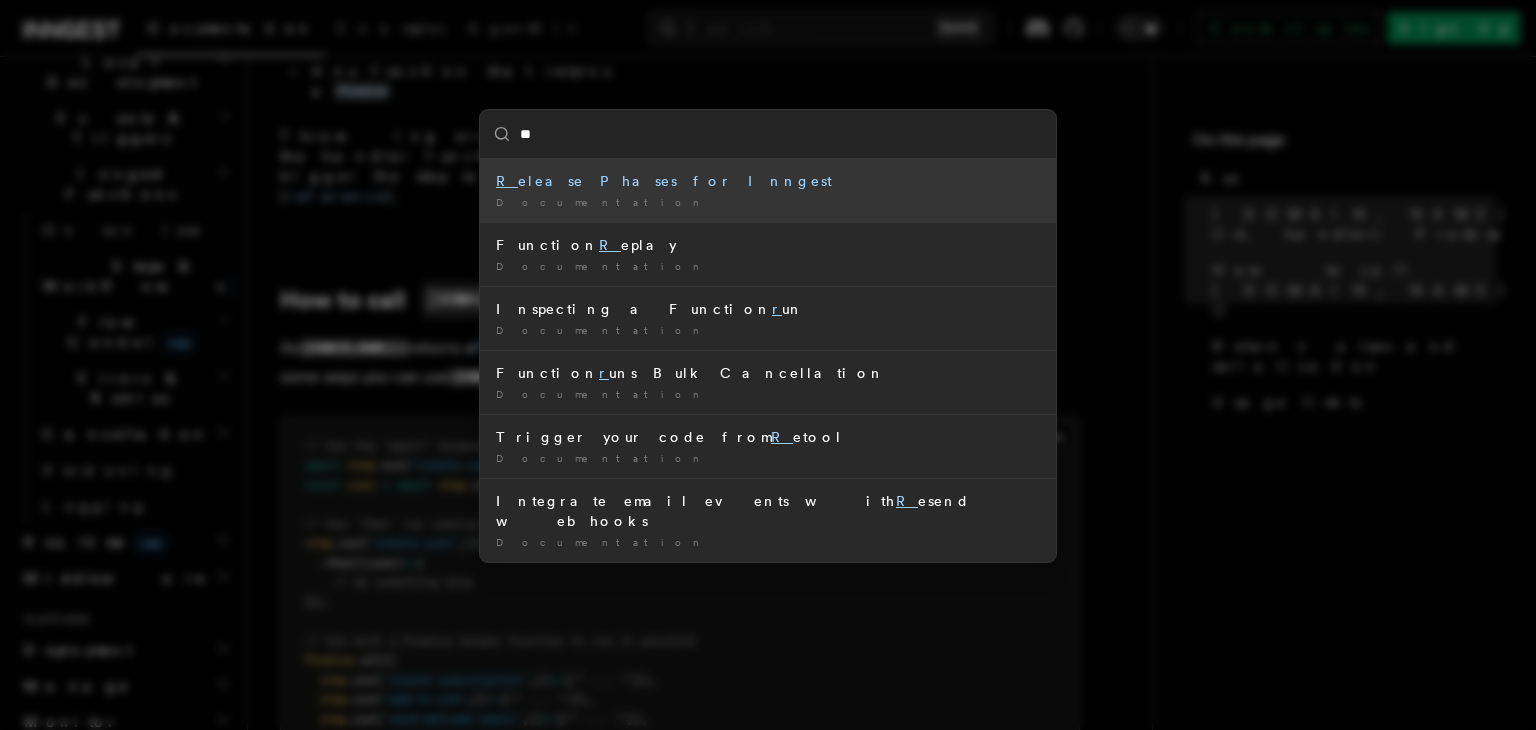 type on "***" 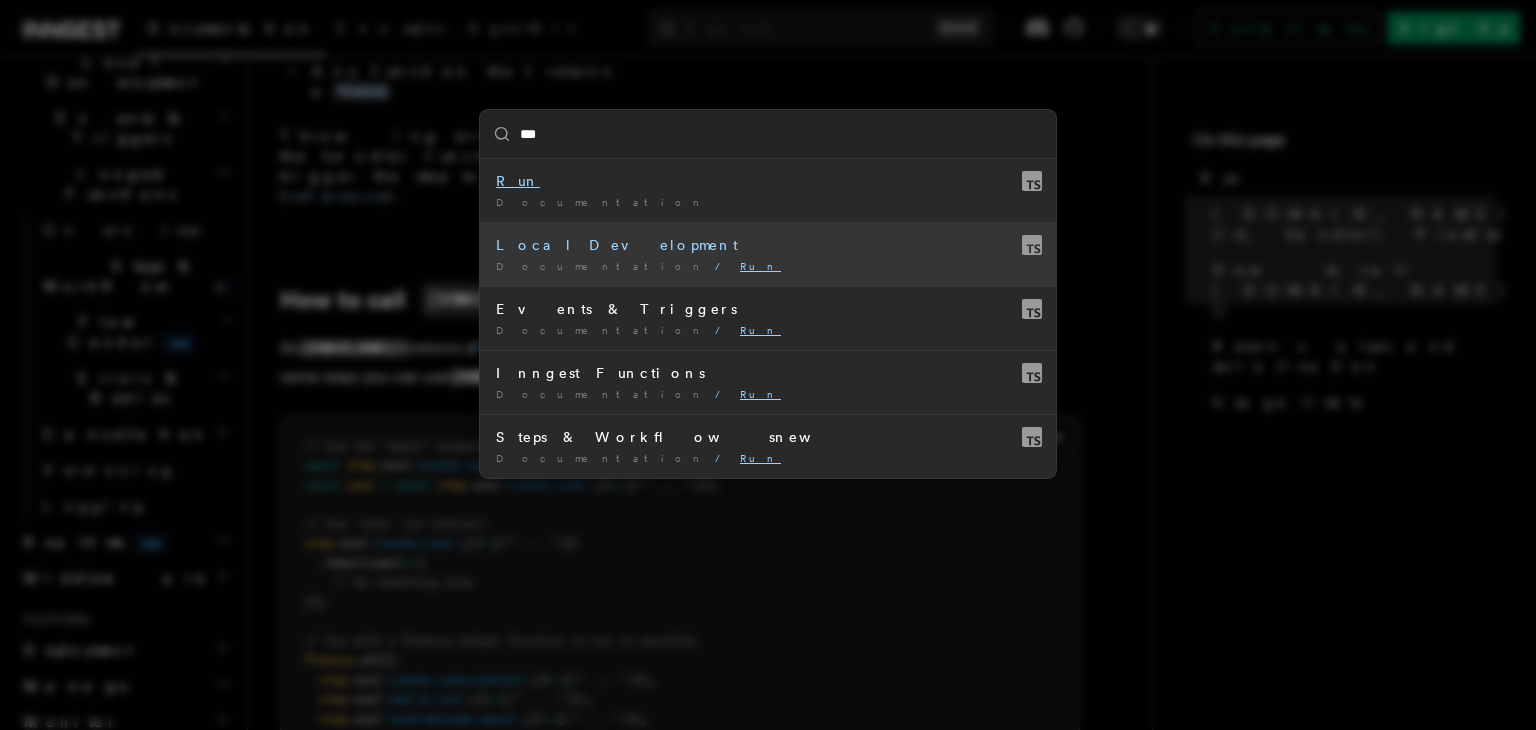 click on "Local Development" at bounding box center [768, 245] 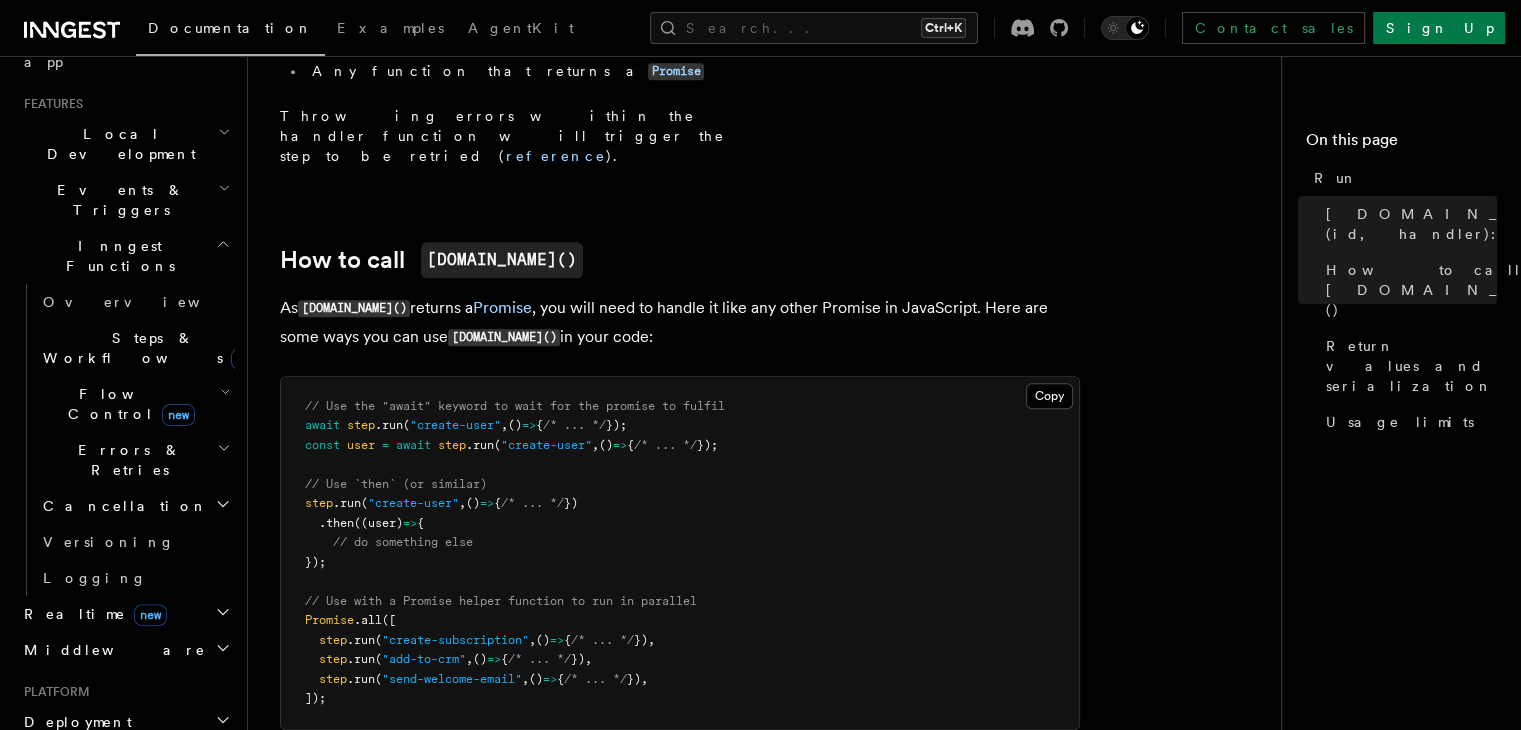 scroll, scrollTop: 0, scrollLeft: 0, axis: both 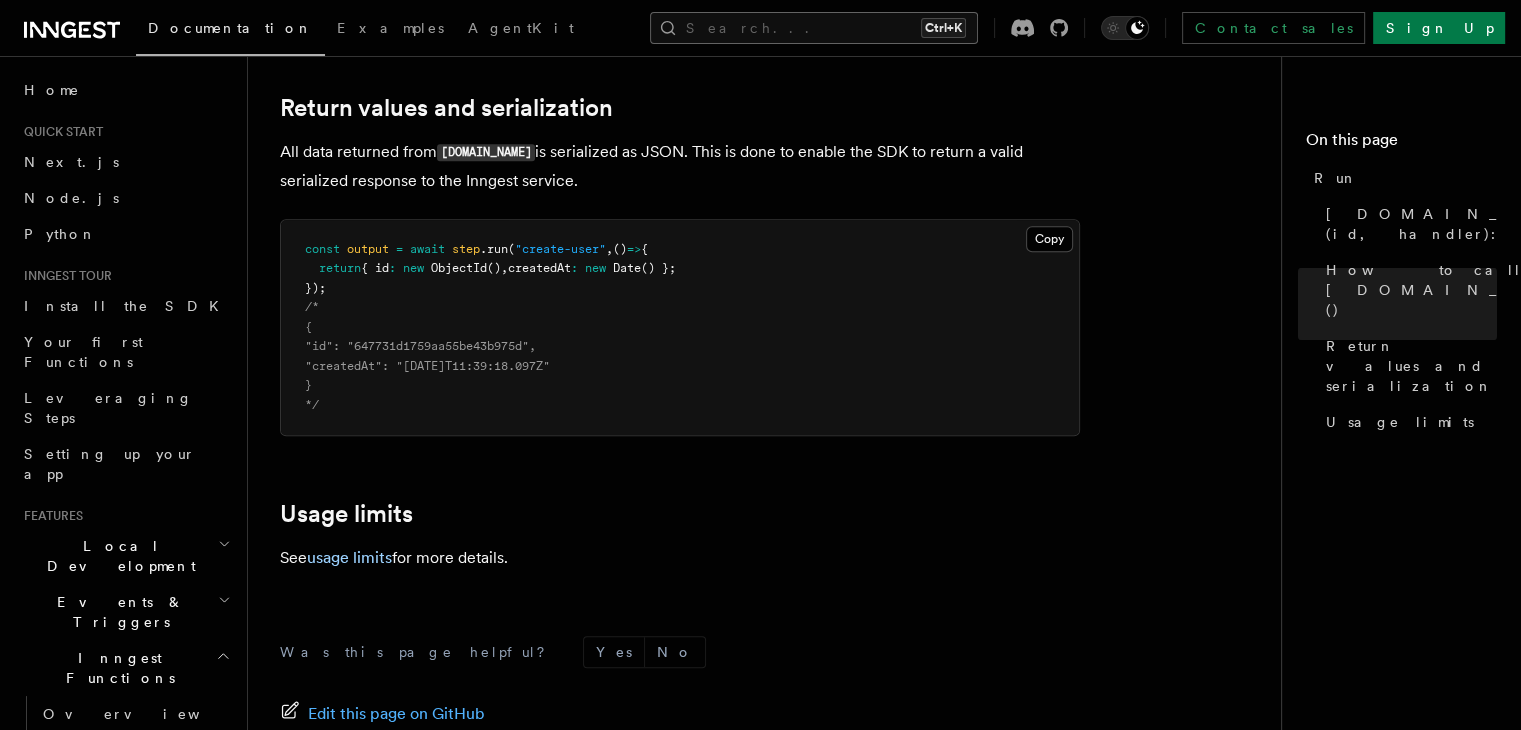 click on "Search... Ctrl+K" at bounding box center [814, 28] 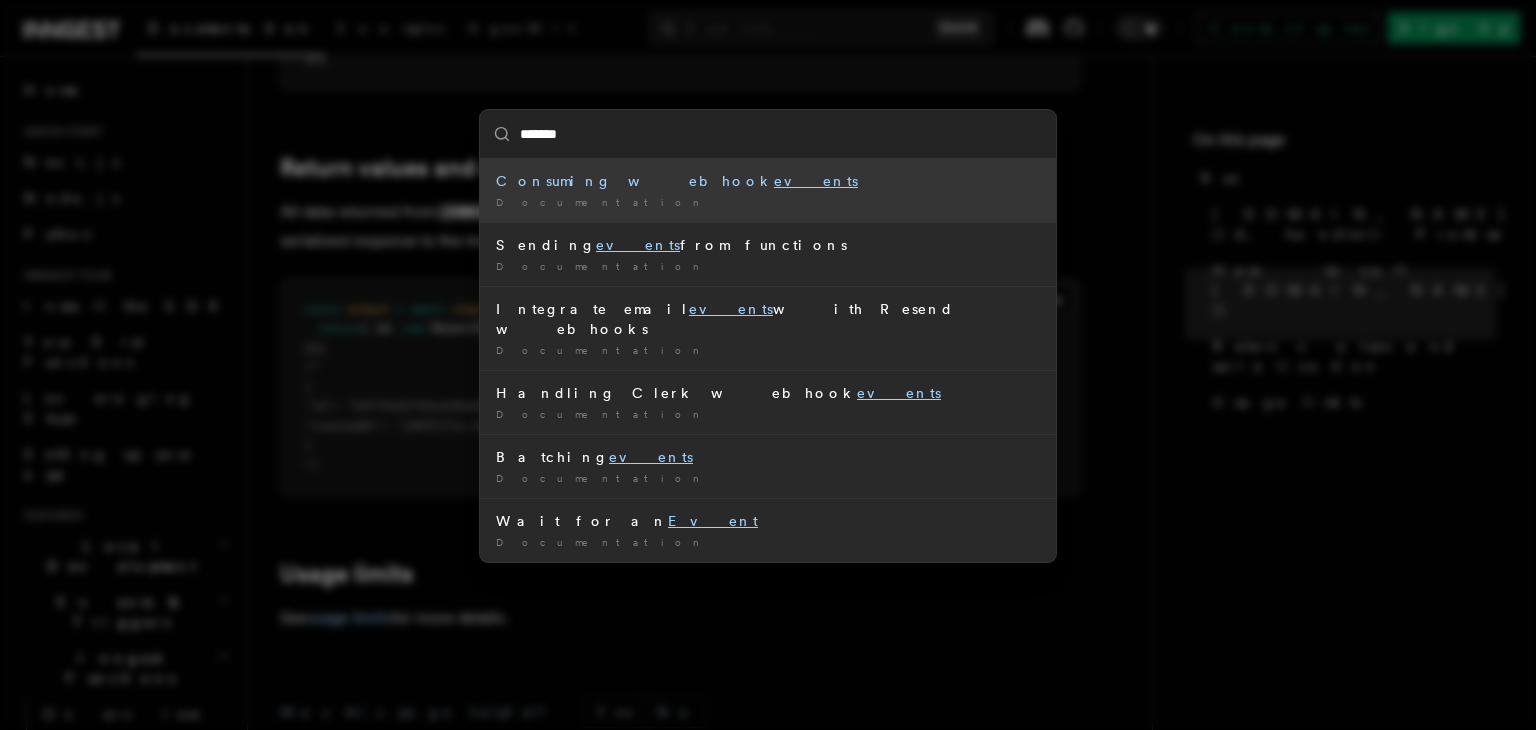type on "********" 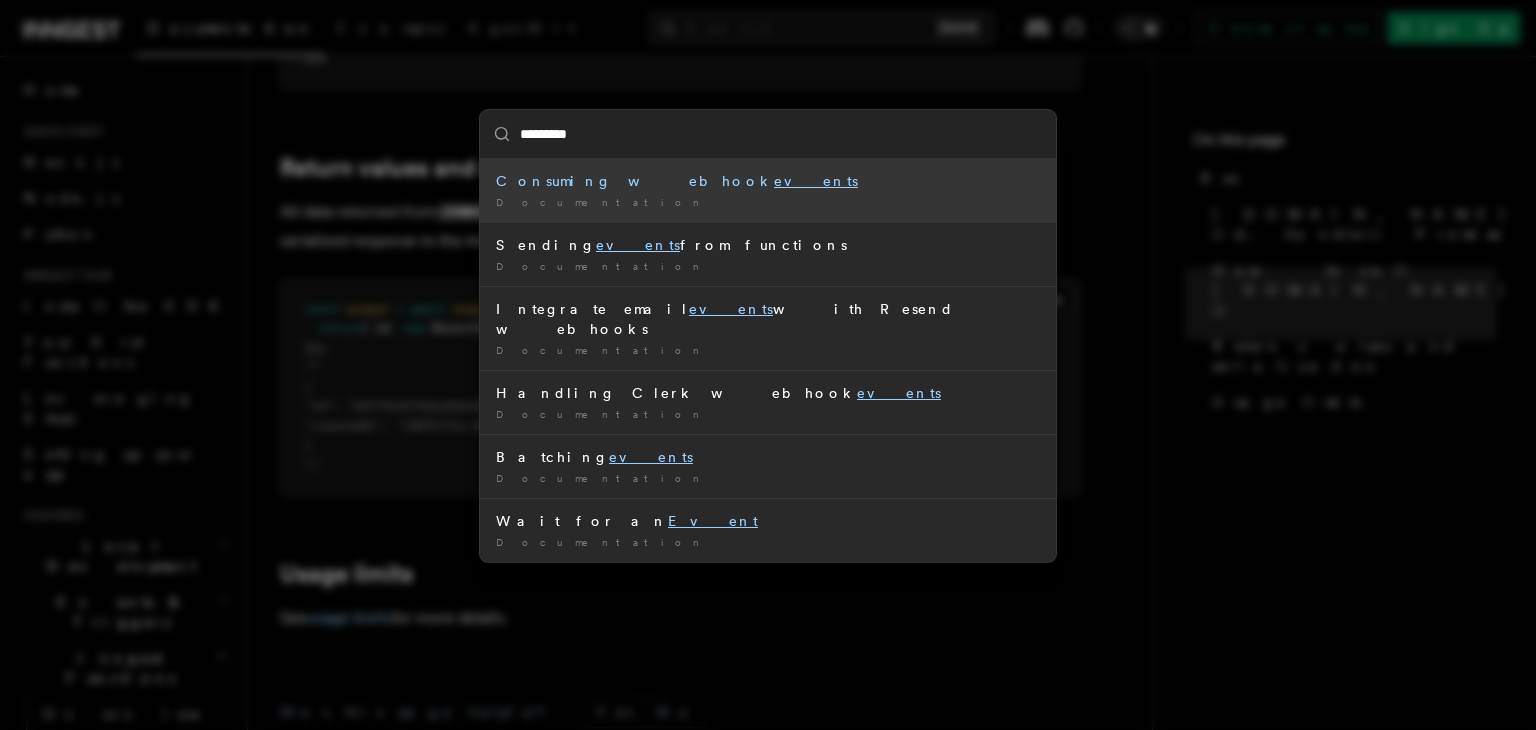 type 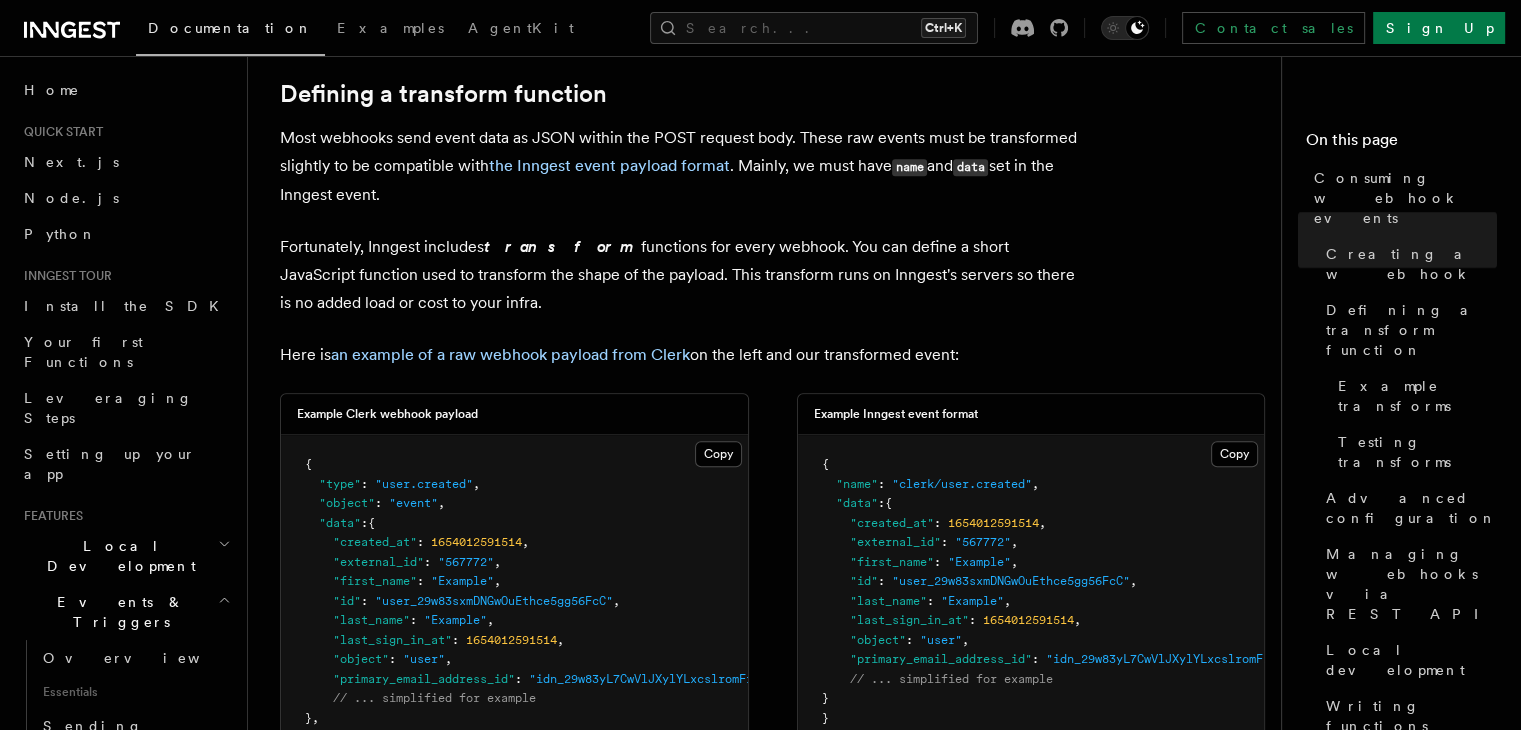 scroll, scrollTop: 1700, scrollLeft: 0, axis: vertical 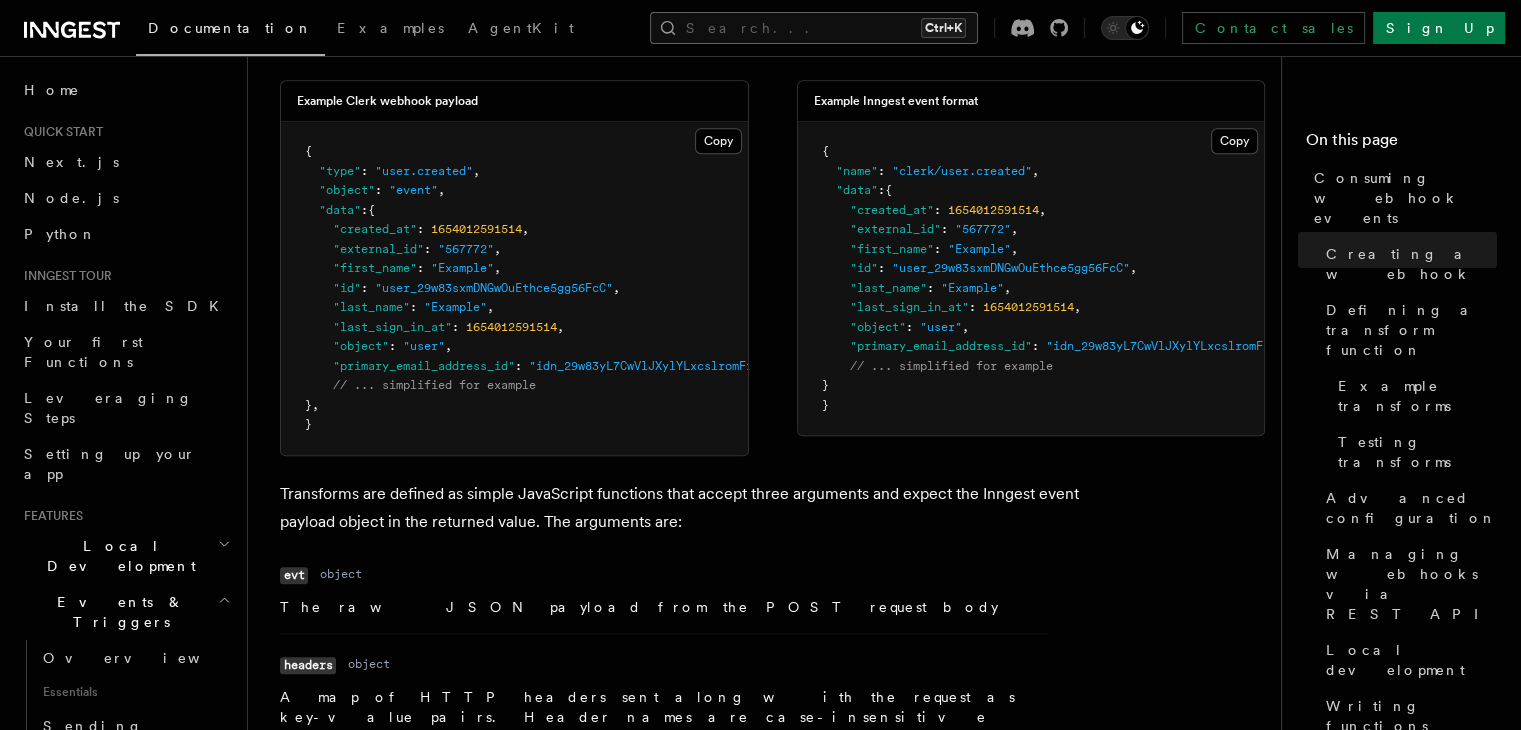 click on "Search... Ctrl+K" at bounding box center [814, 28] 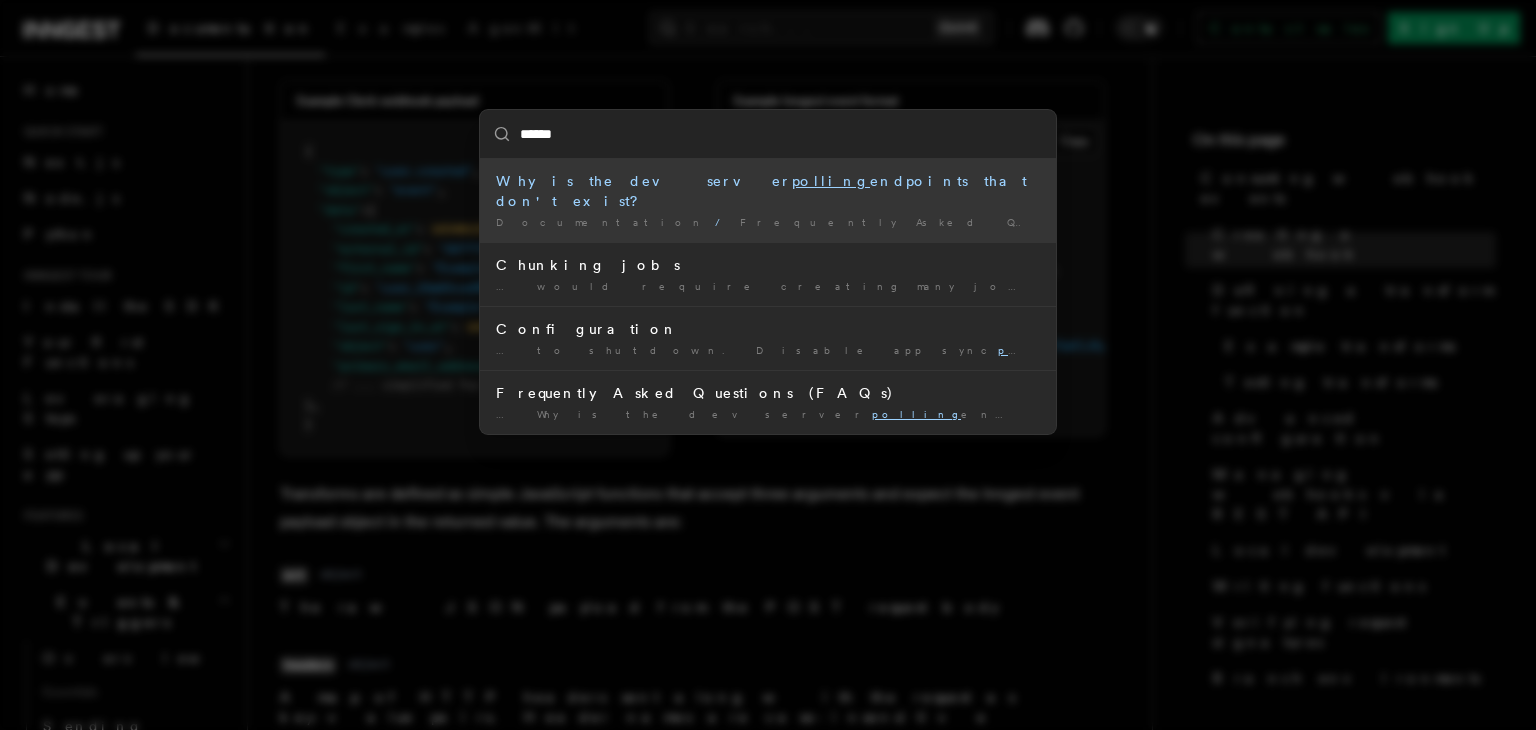 type on "******" 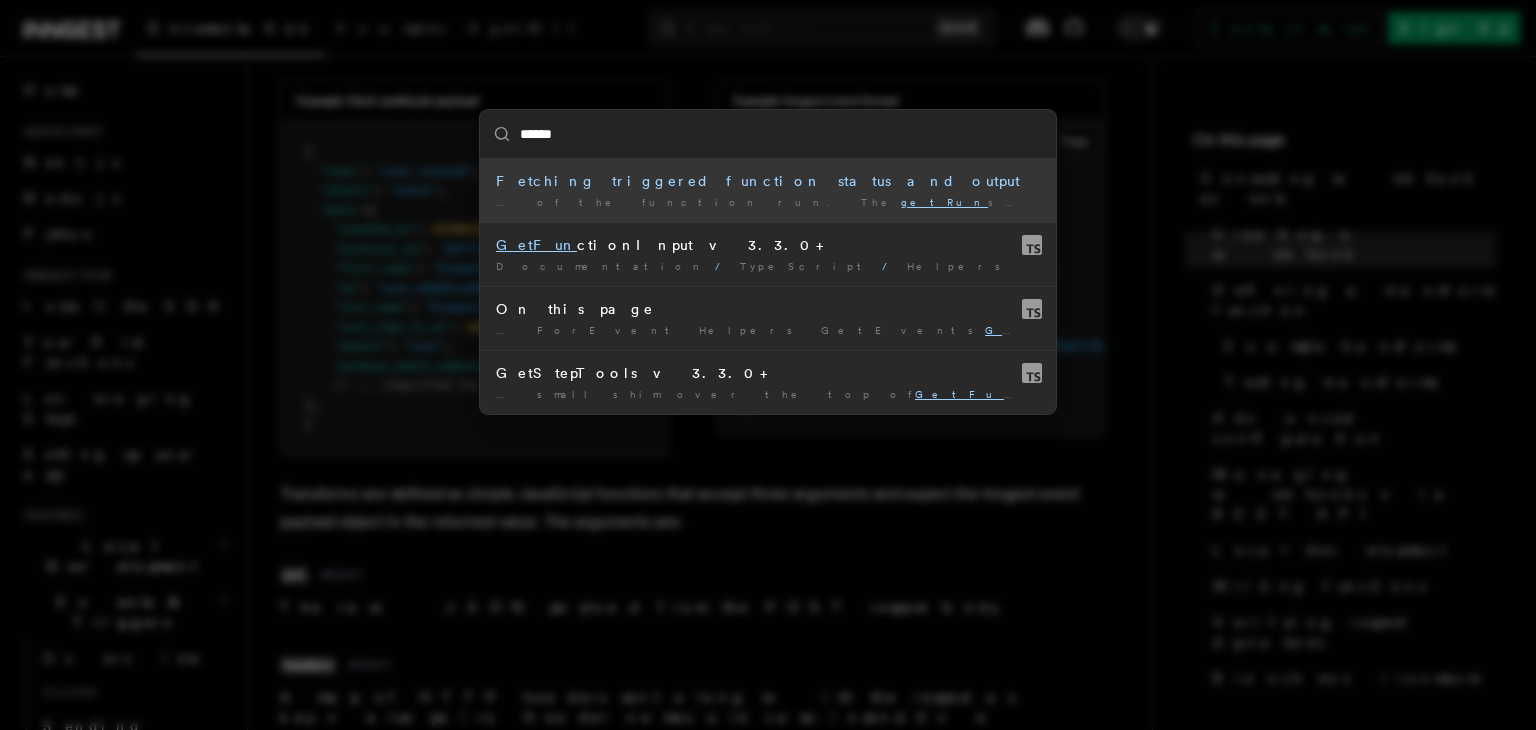 type on "*******" 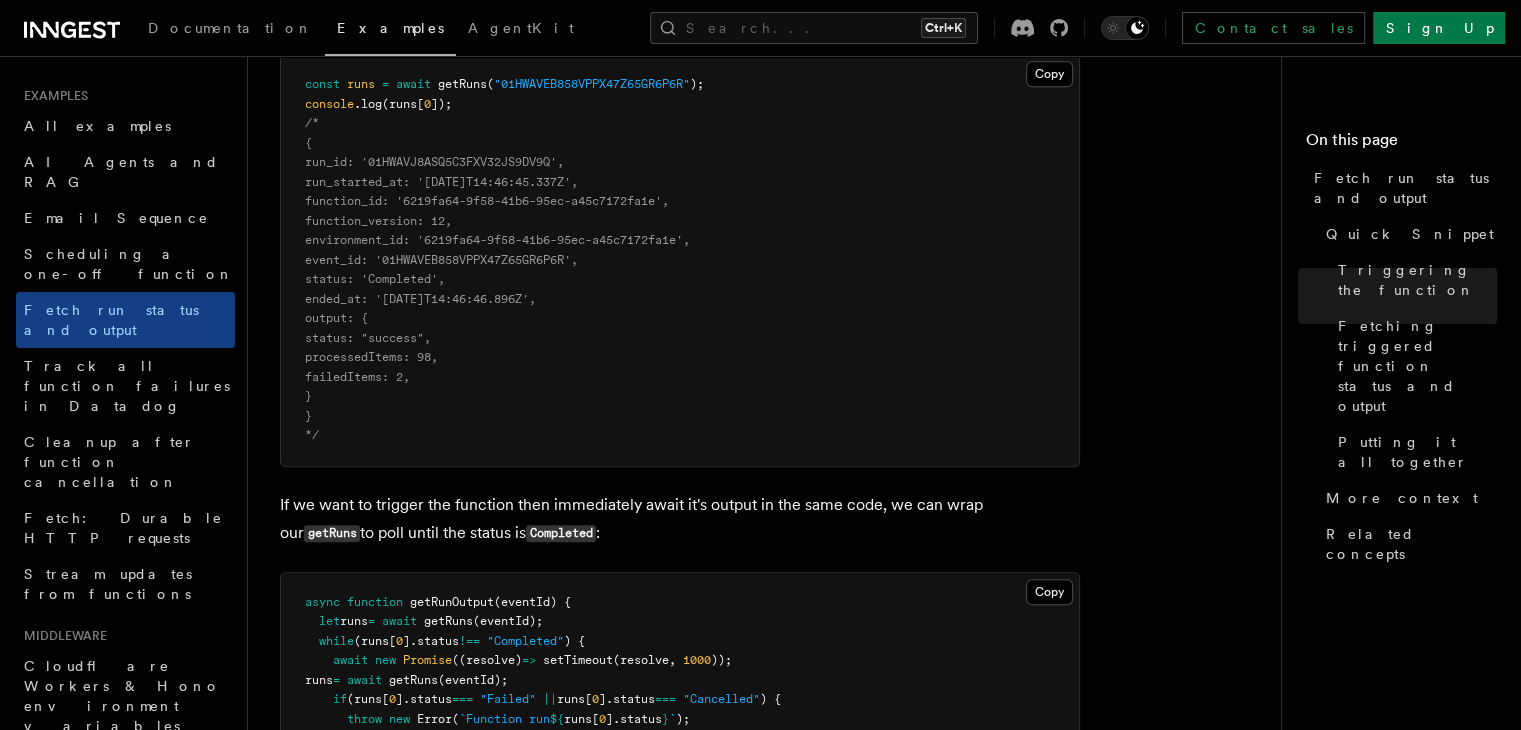 scroll, scrollTop: 2124, scrollLeft: 0, axis: vertical 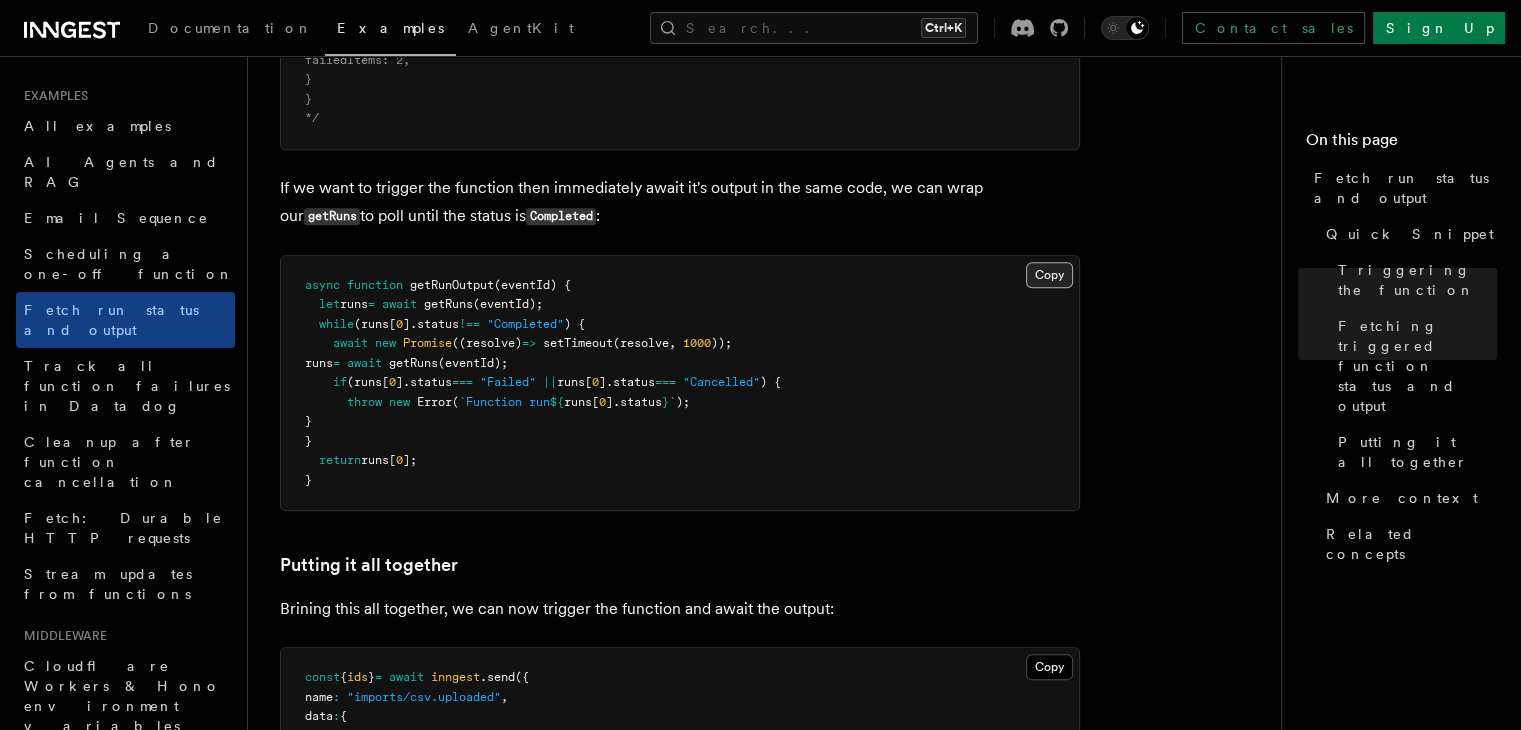 click on "Copy Copied" at bounding box center (1049, 275) 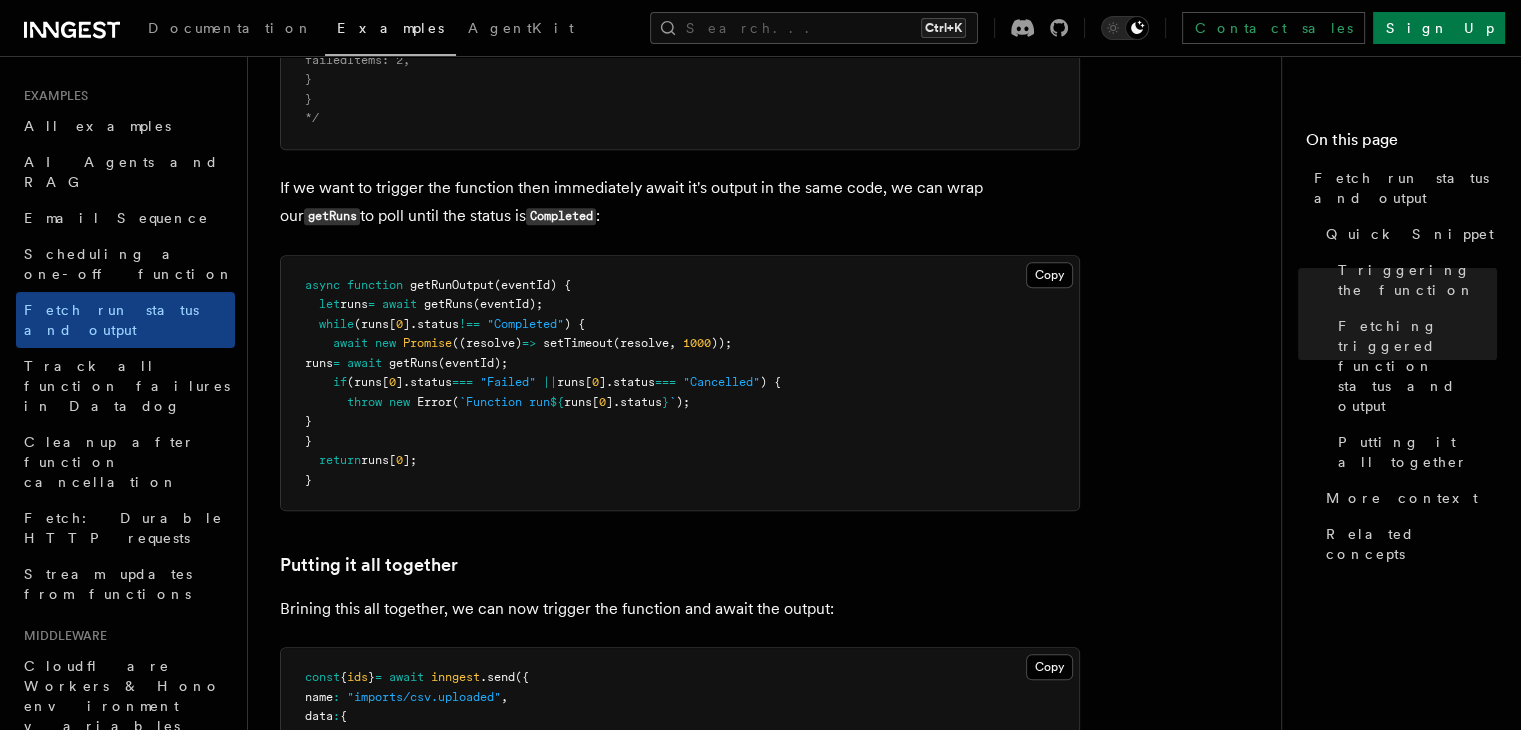 scroll, scrollTop: 2524, scrollLeft: 0, axis: vertical 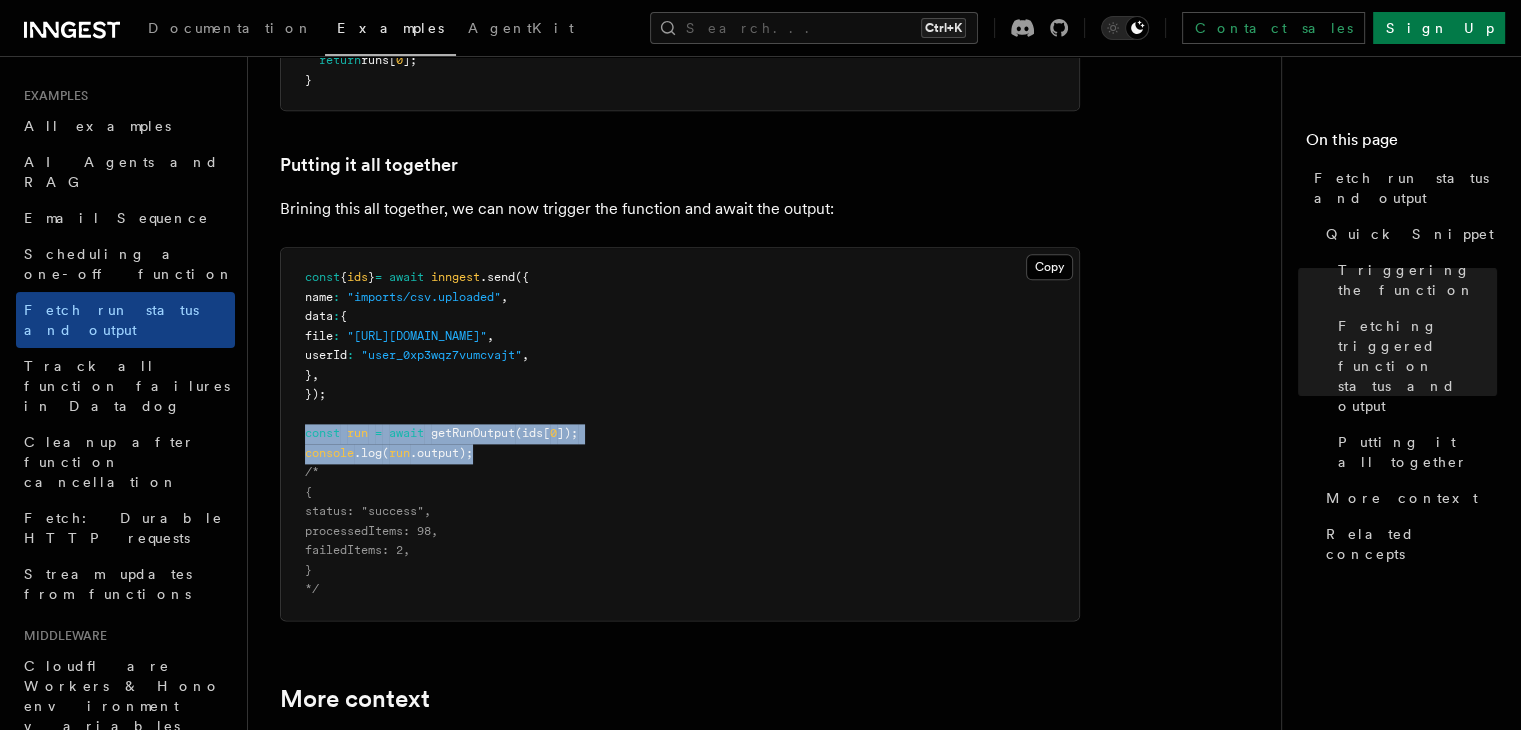 drag, startPoint x: 299, startPoint y: 428, endPoint x: 494, endPoint y: 458, distance: 197.29419 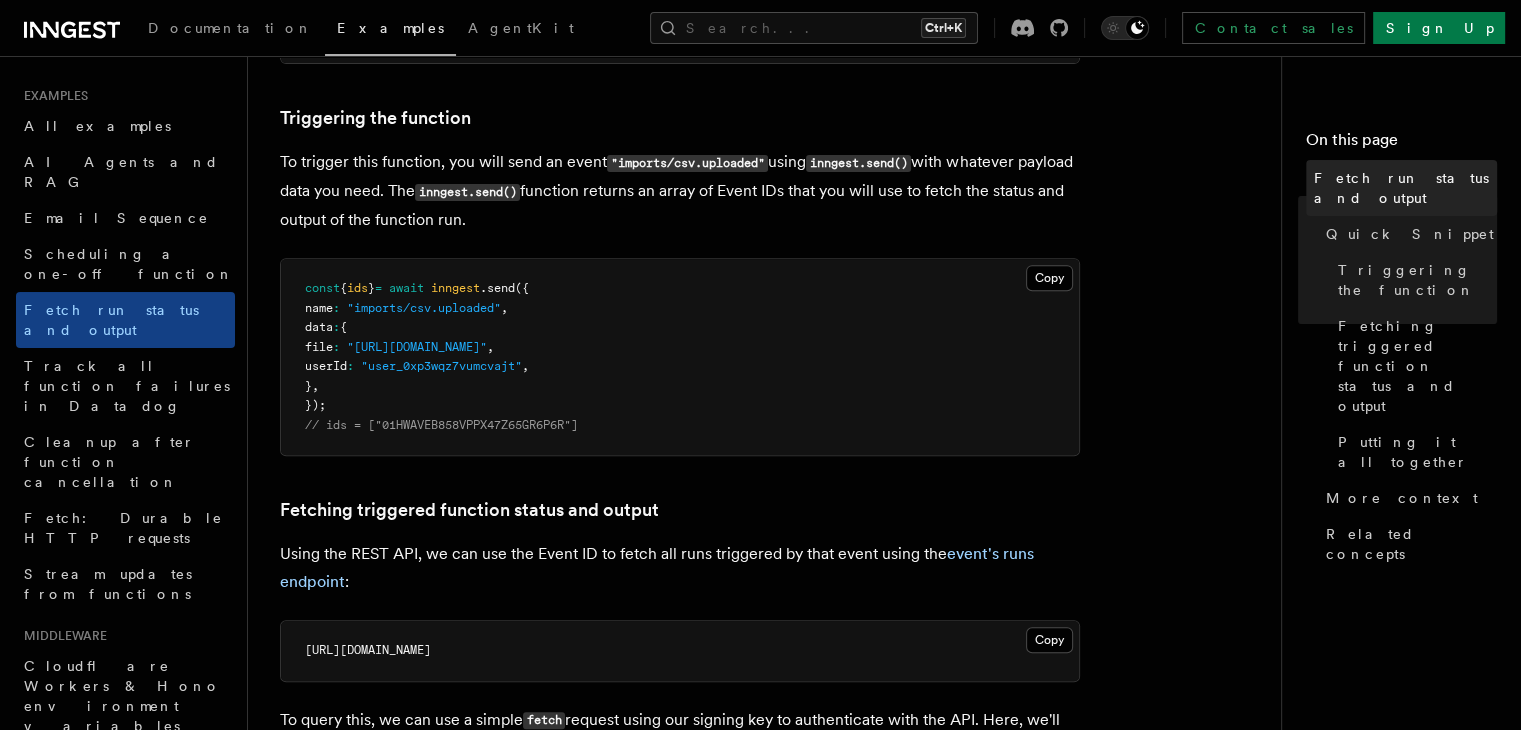 click on "Fetch run status and output" at bounding box center [1405, 188] 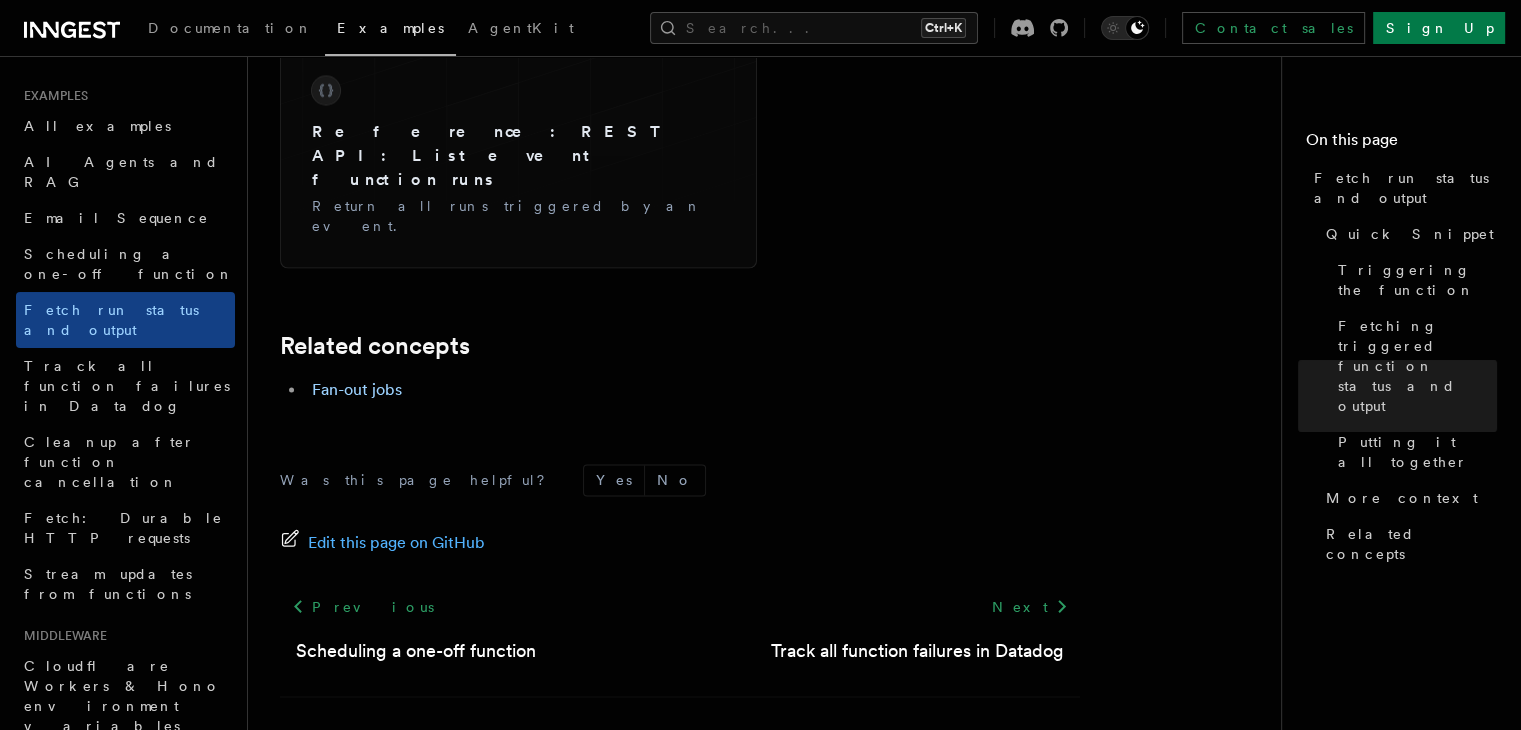 scroll, scrollTop: 3102, scrollLeft: 0, axis: vertical 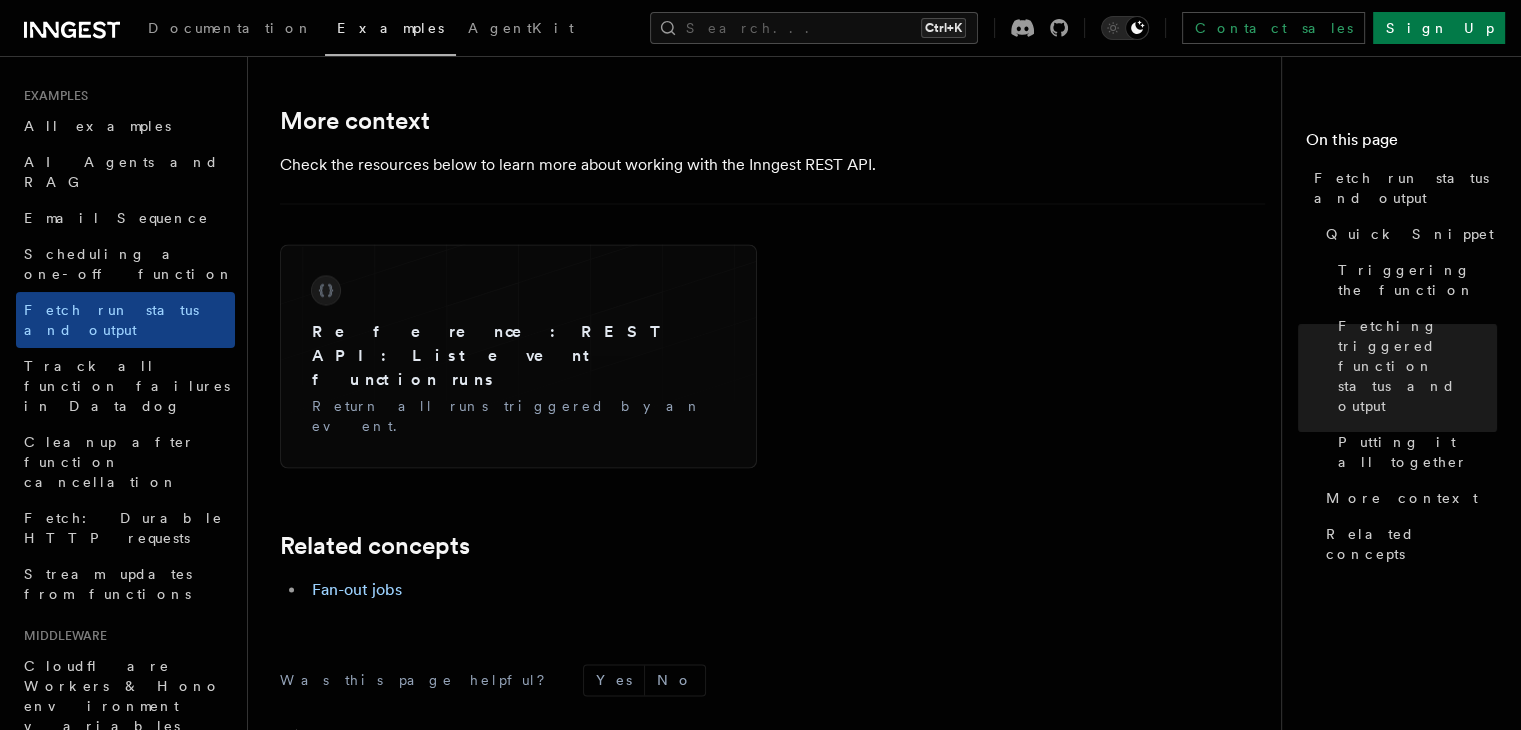 click on "Reference: REST API: List event function runs Return all runs triggered by an event." at bounding box center (518, 356) 